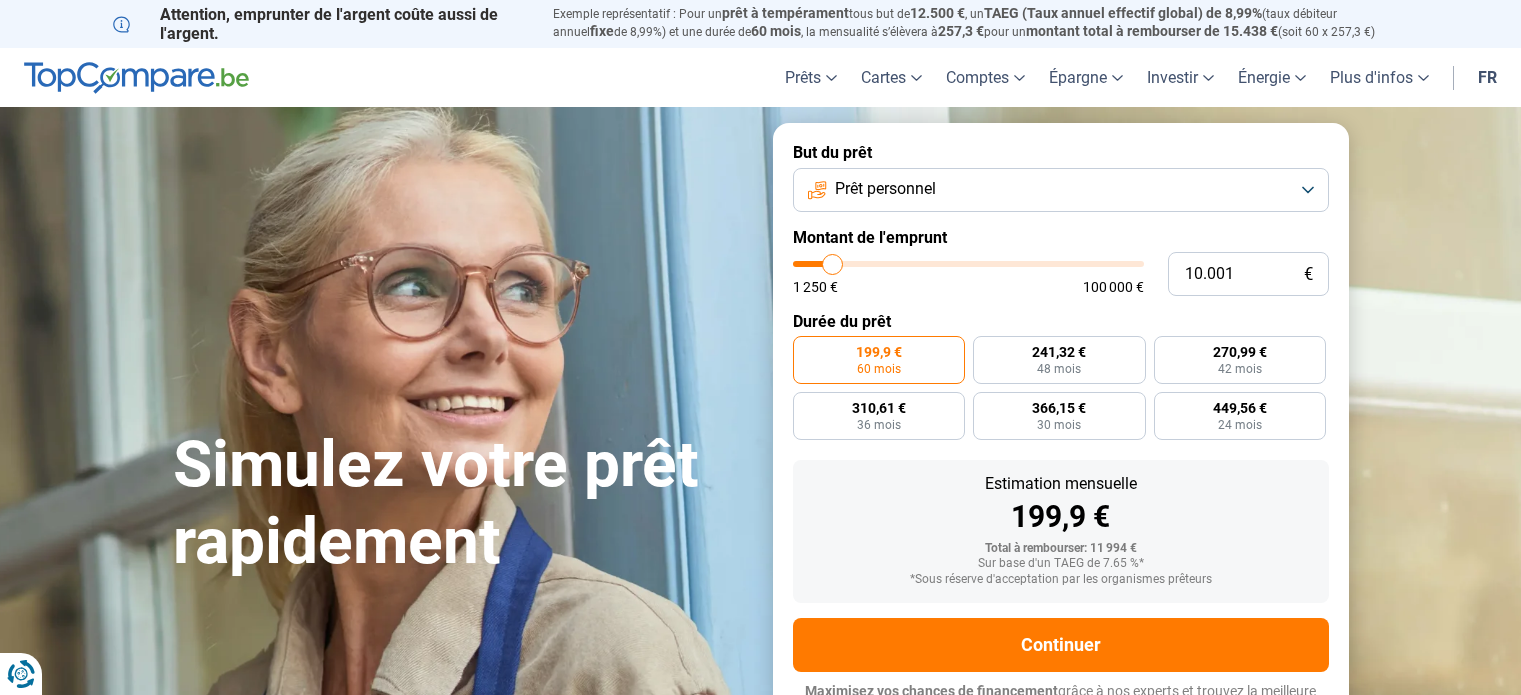 scroll, scrollTop: 0, scrollLeft: 0, axis: both 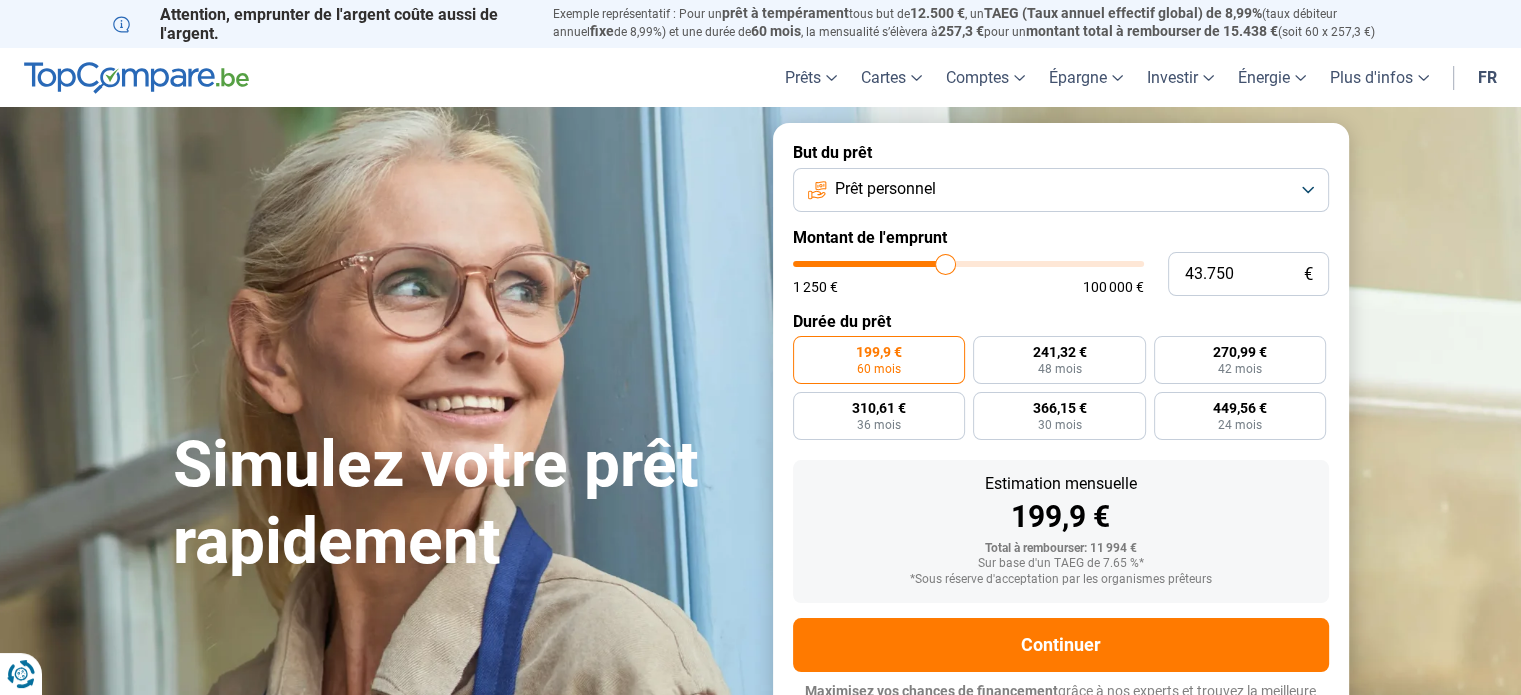 drag, startPoint x: 829, startPoint y: 266, endPoint x: 944, endPoint y: 275, distance: 115.35164 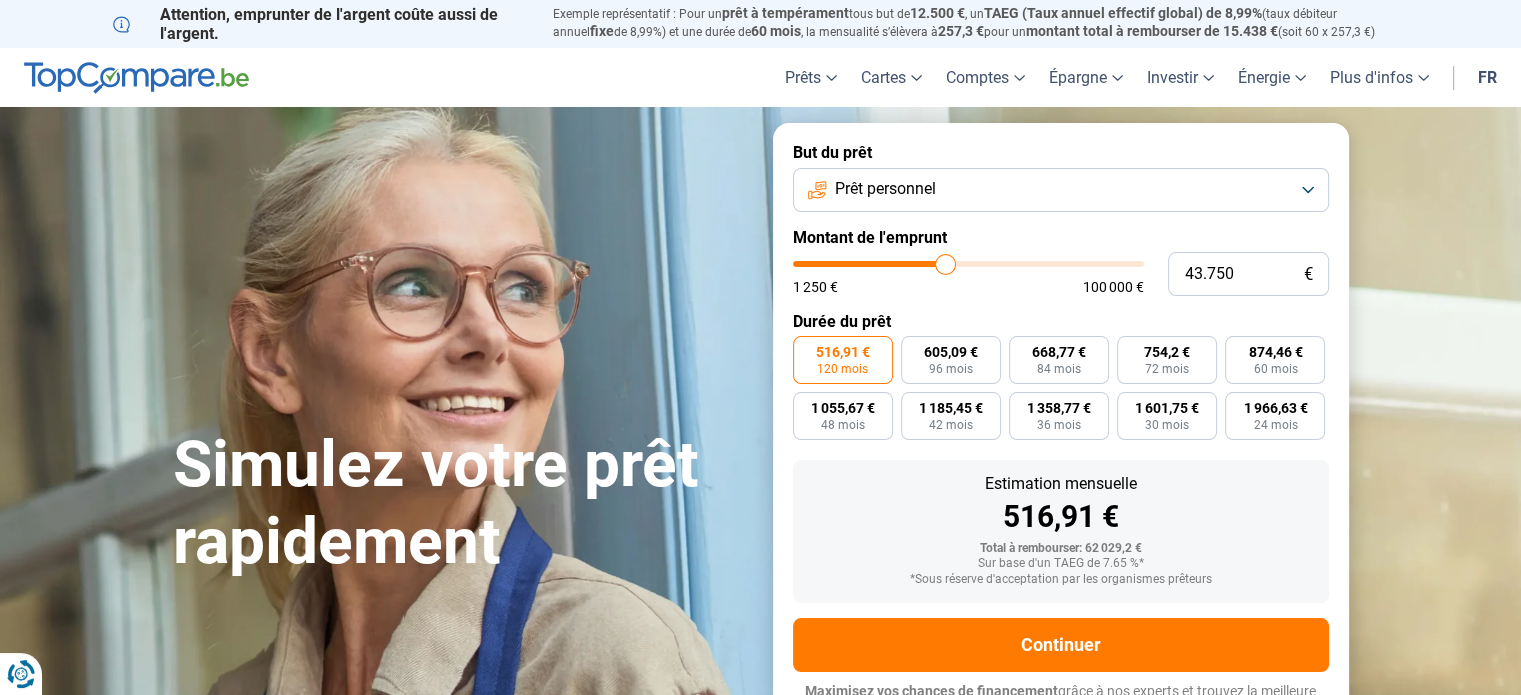 scroll, scrollTop: 27, scrollLeft: 0, axis: vertical 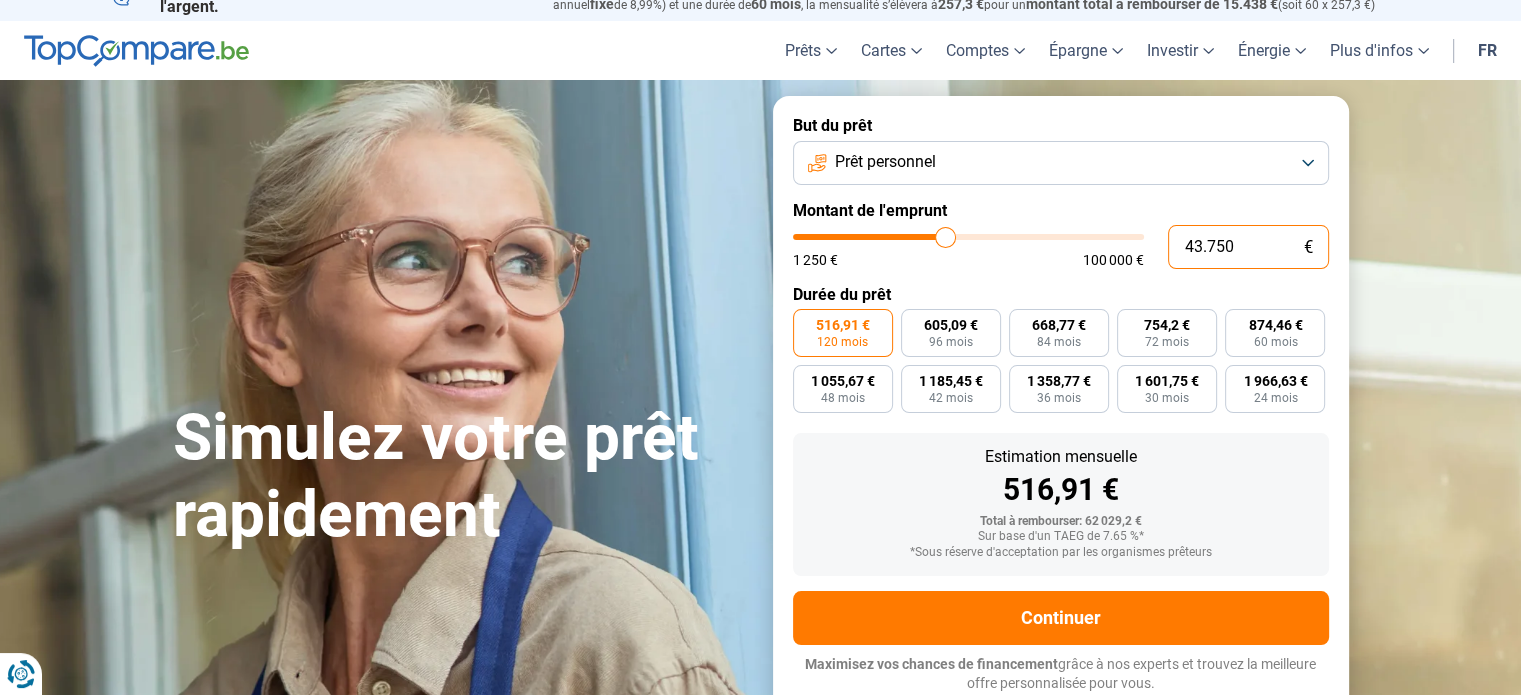drag, startPoint x: 1252, startPoint y: 239, endPoint x: 1155, endPoint y: 254, distance: 98.15294 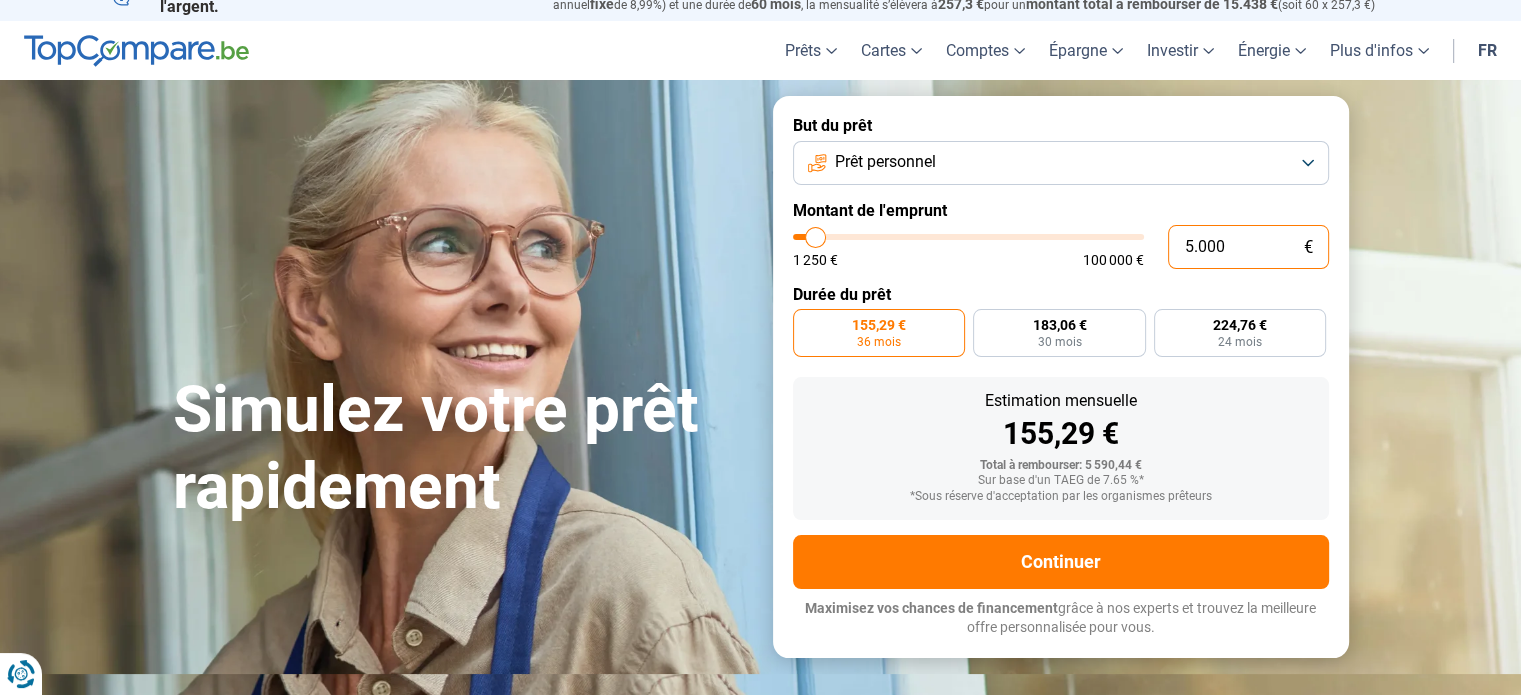 scroll, scrollTop: 0, scrollLeft: 0, axis: both 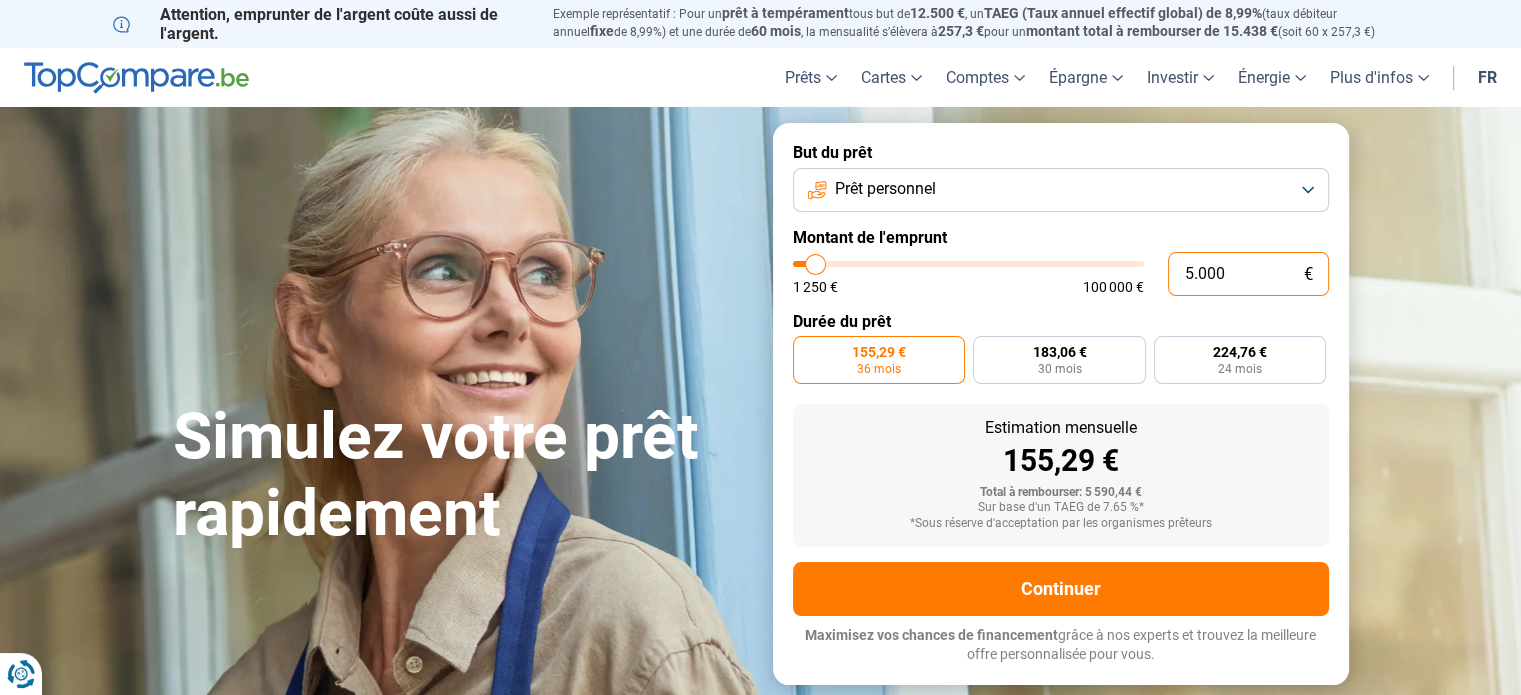 type on "5.000" 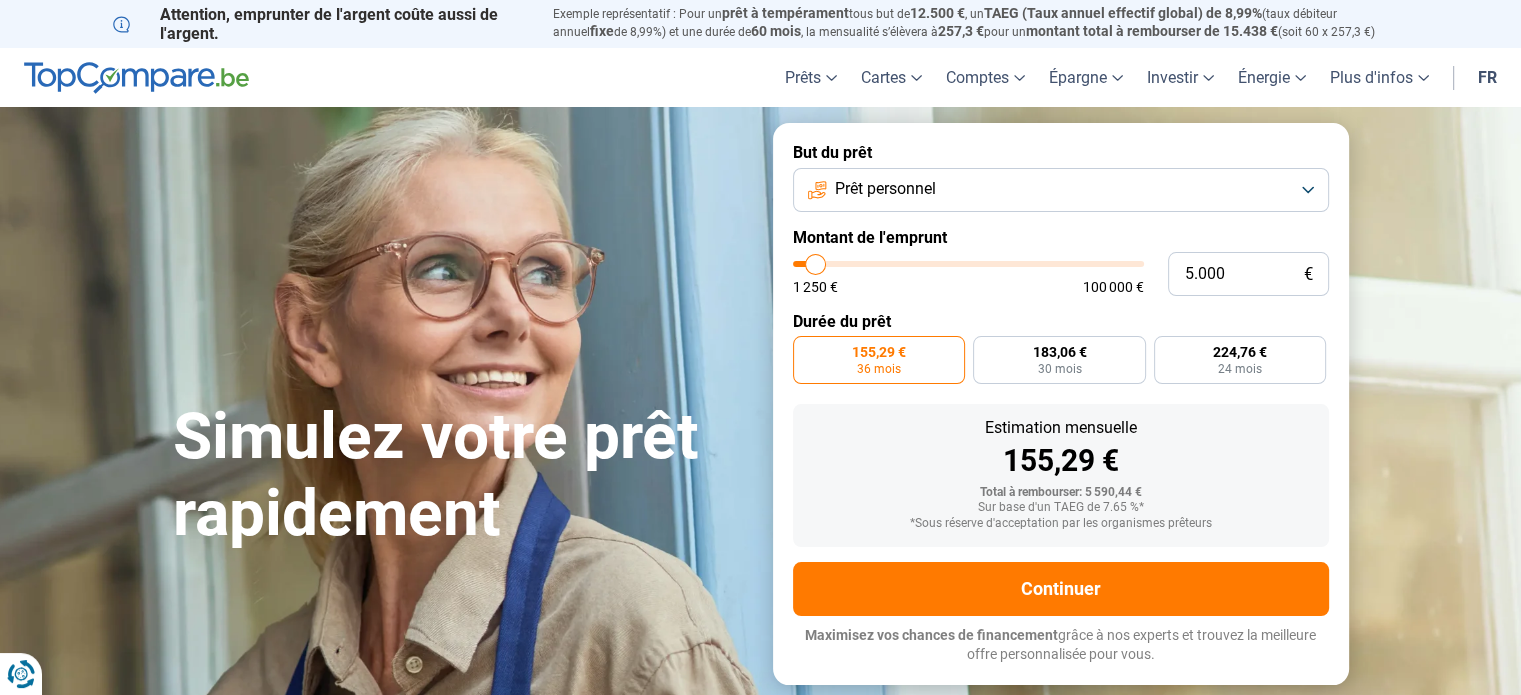 click on "36 mois" at bounding box center [879, 369] 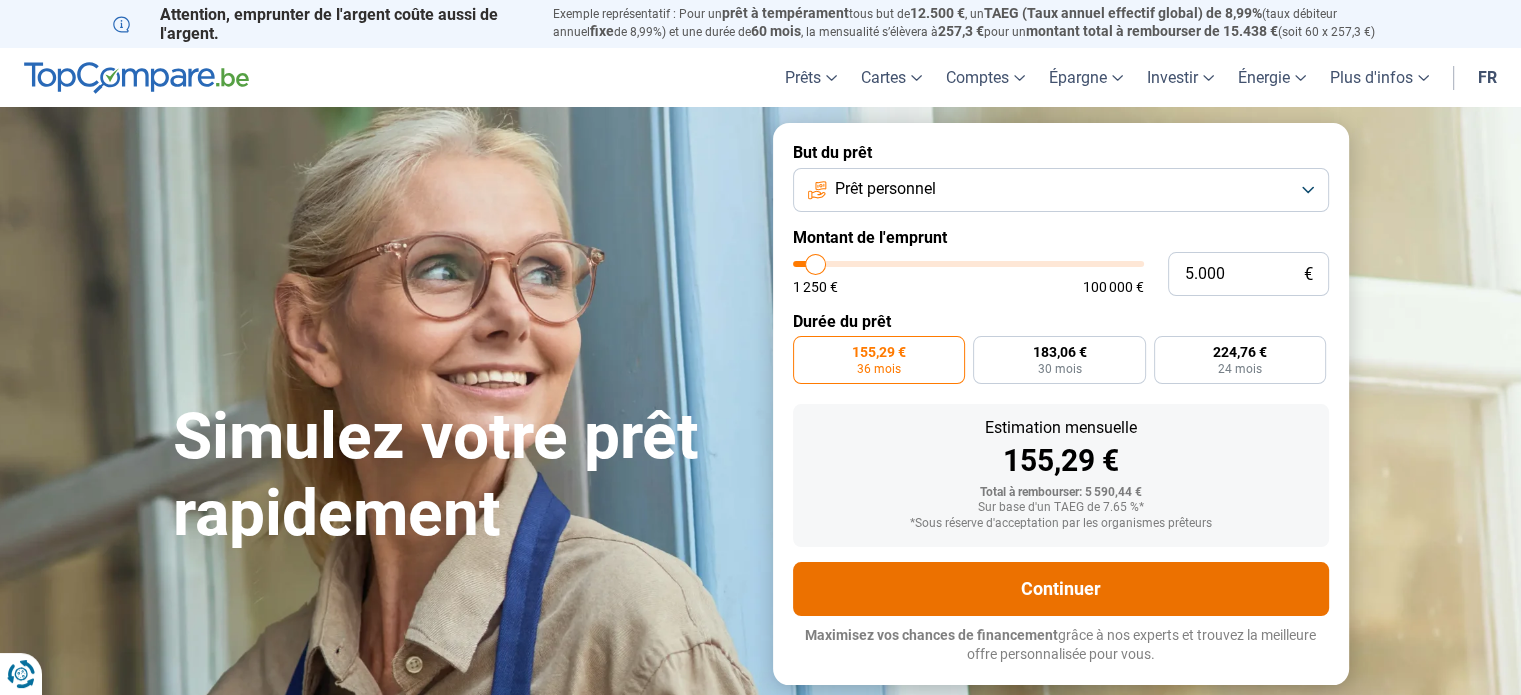 click on "Continuer" at bounding box center [1061, 589] 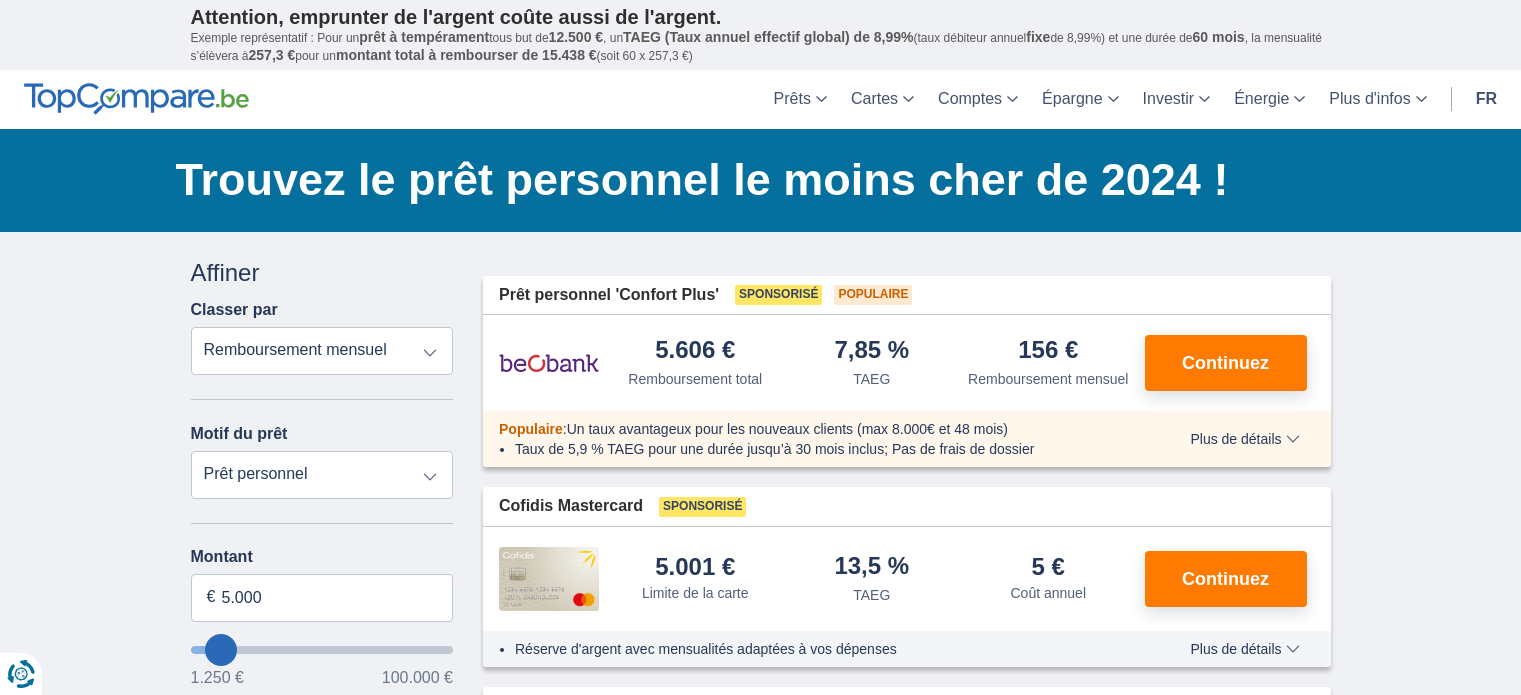 scroll, scrollTop: 0, scrollLeft: 0, axis: both 